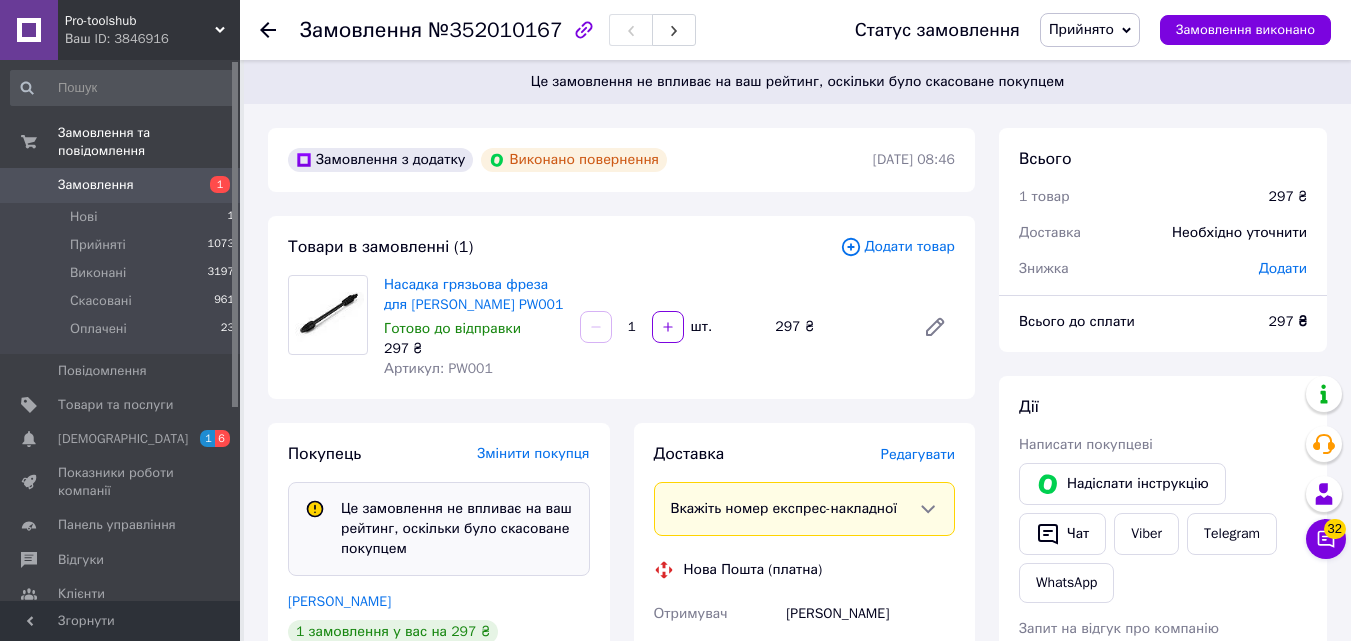 scroll, scrollTop: 1027, scrollLeft: 0, axis: vertical 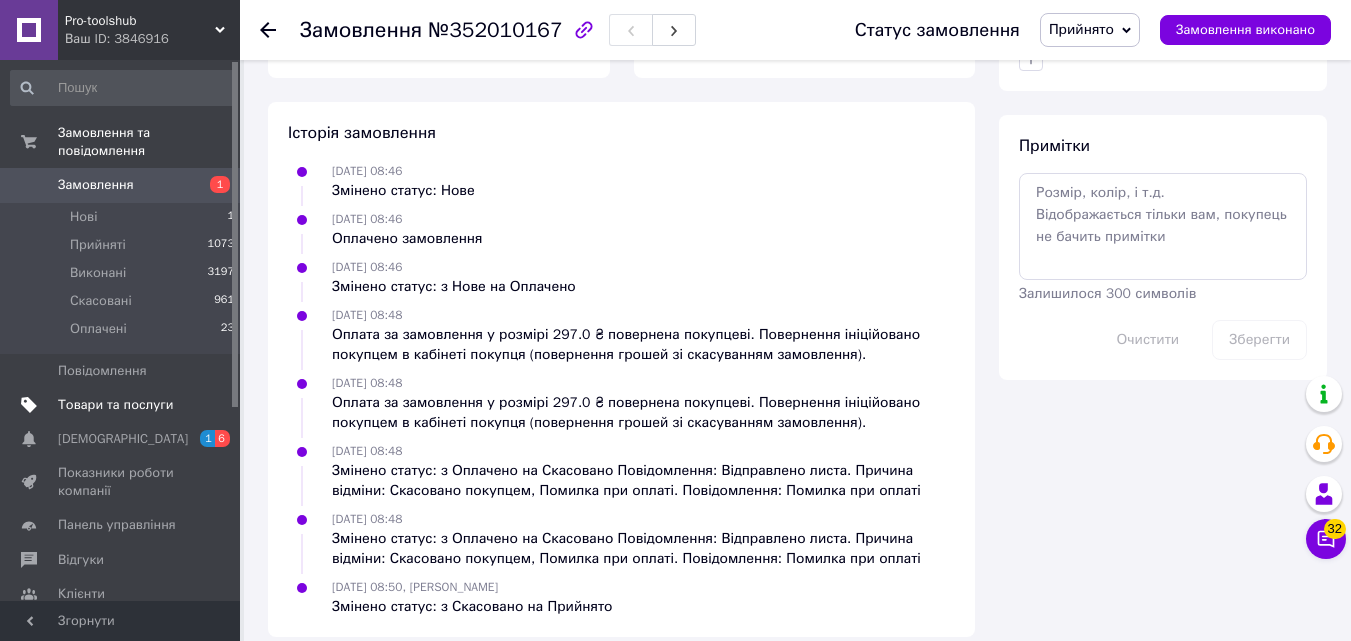 click on "Товари та послуги" at bounding box center (115, 405) 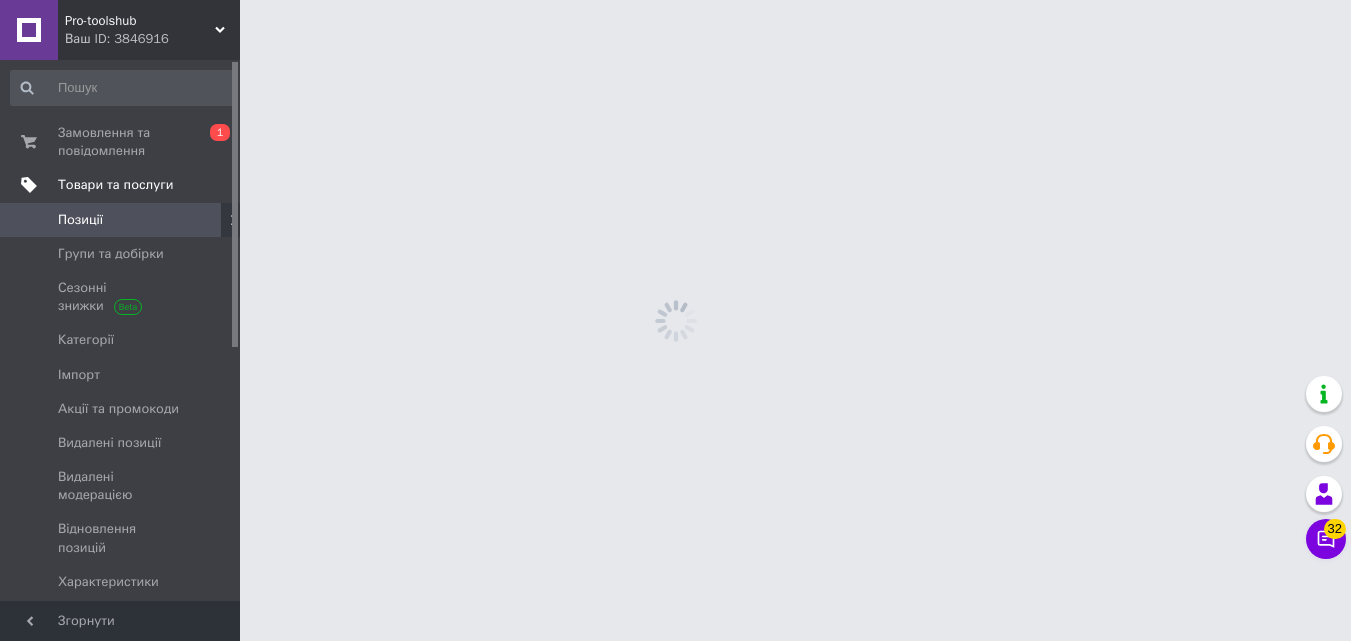 scroll, scrollTop: 0, scrollLeft: 0, axis: both 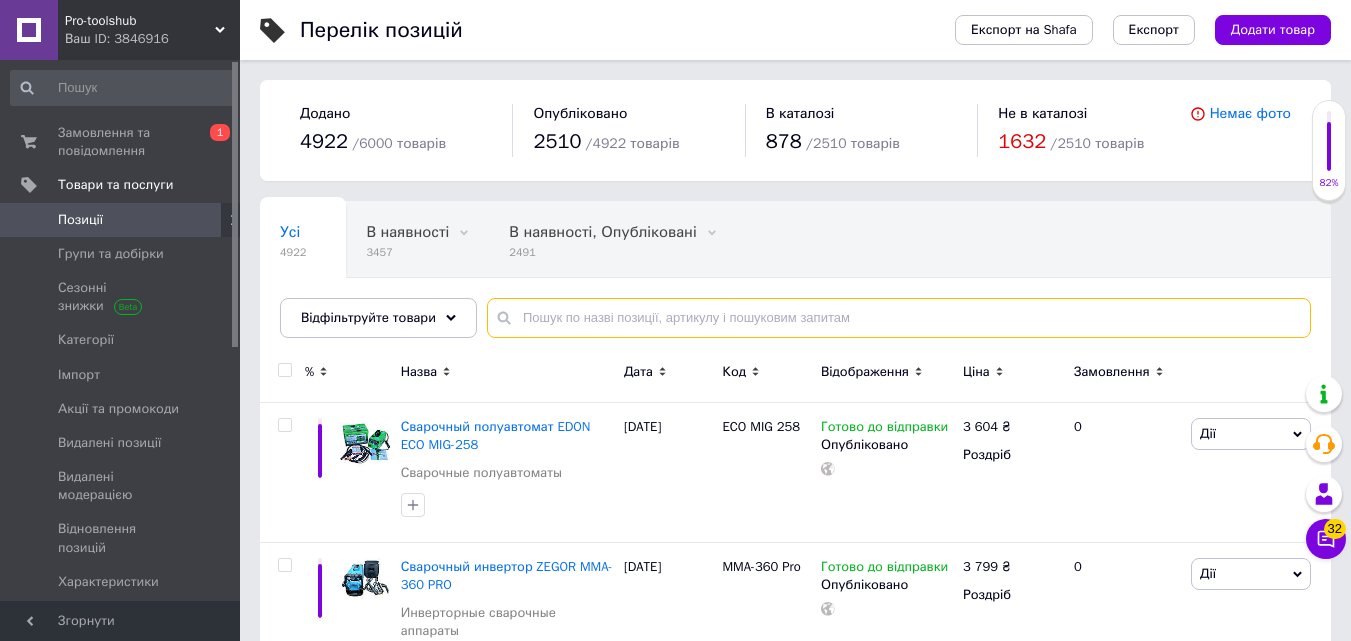 click at bounding box center (899, 318) 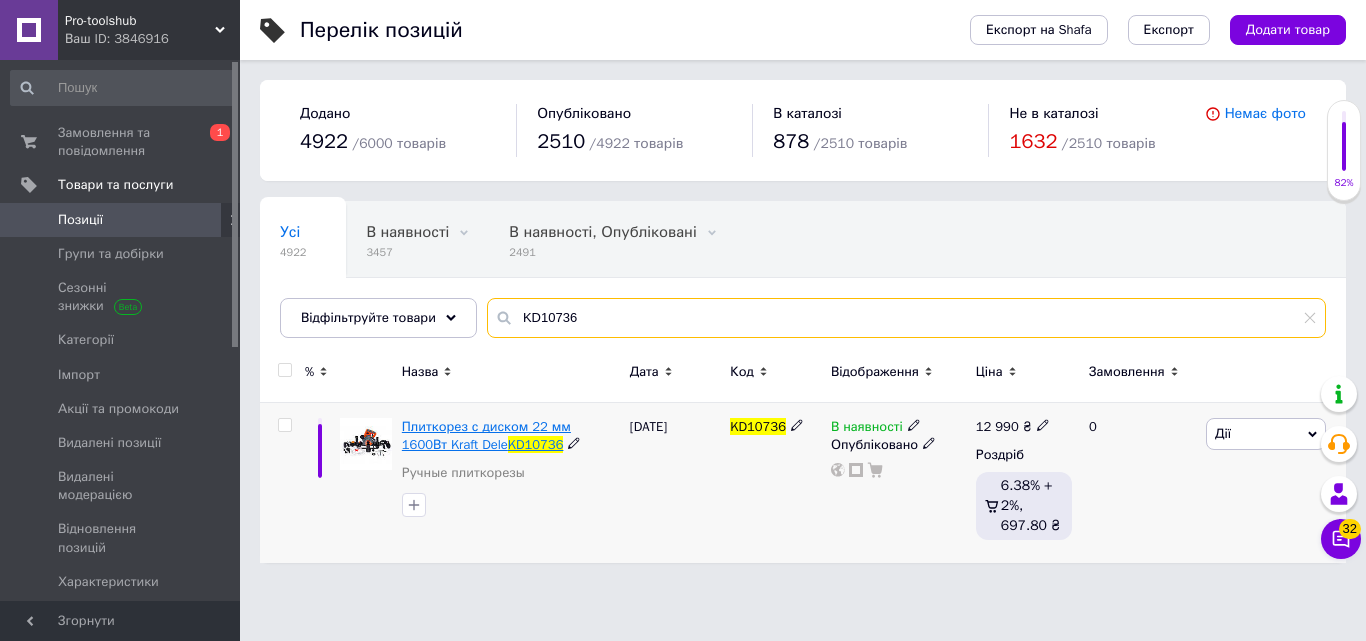 type on "KD10736" 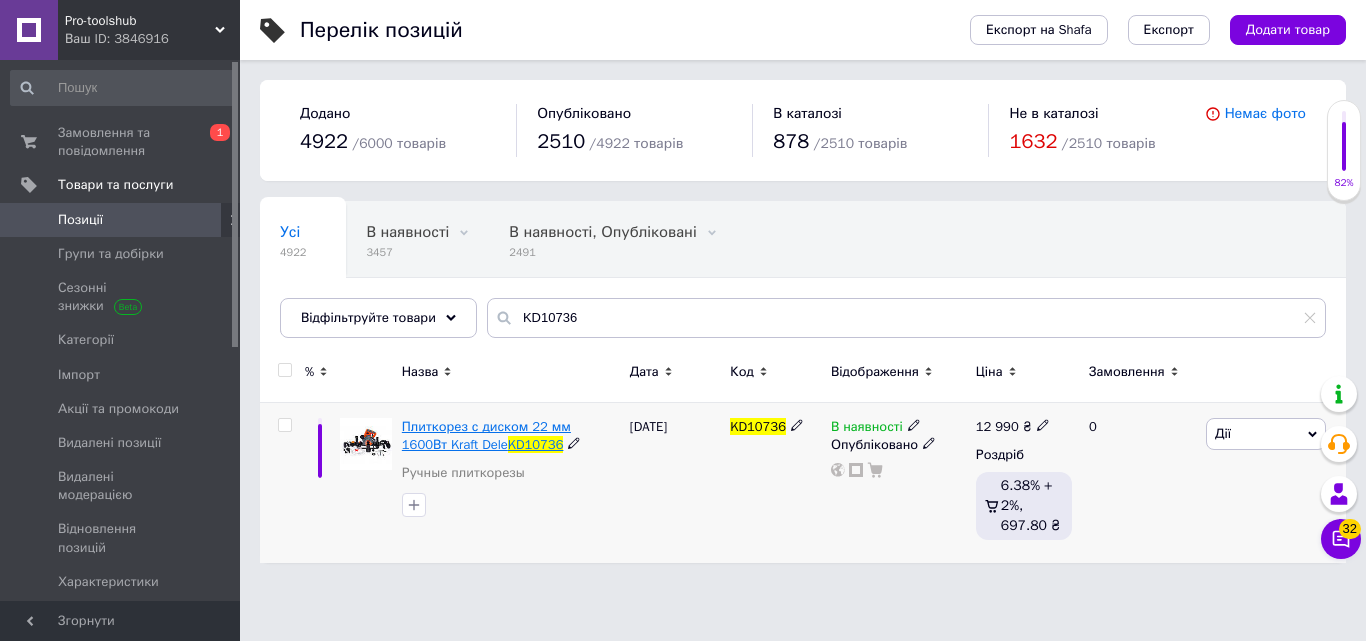 click on "Плиткорез с диском 22 мм 1600Вт Kraft Dele" at bounding box center [486, 435] 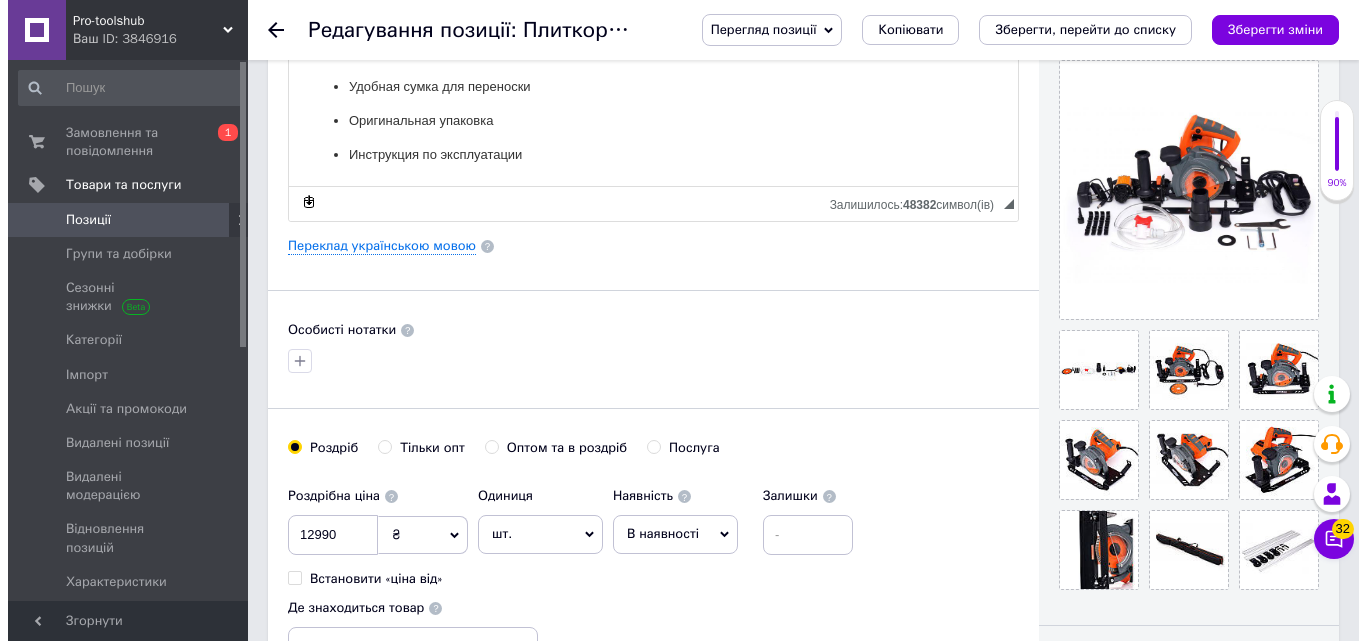 scroll, scrollTop: 400, scrollLeft: 0, axis: vertical 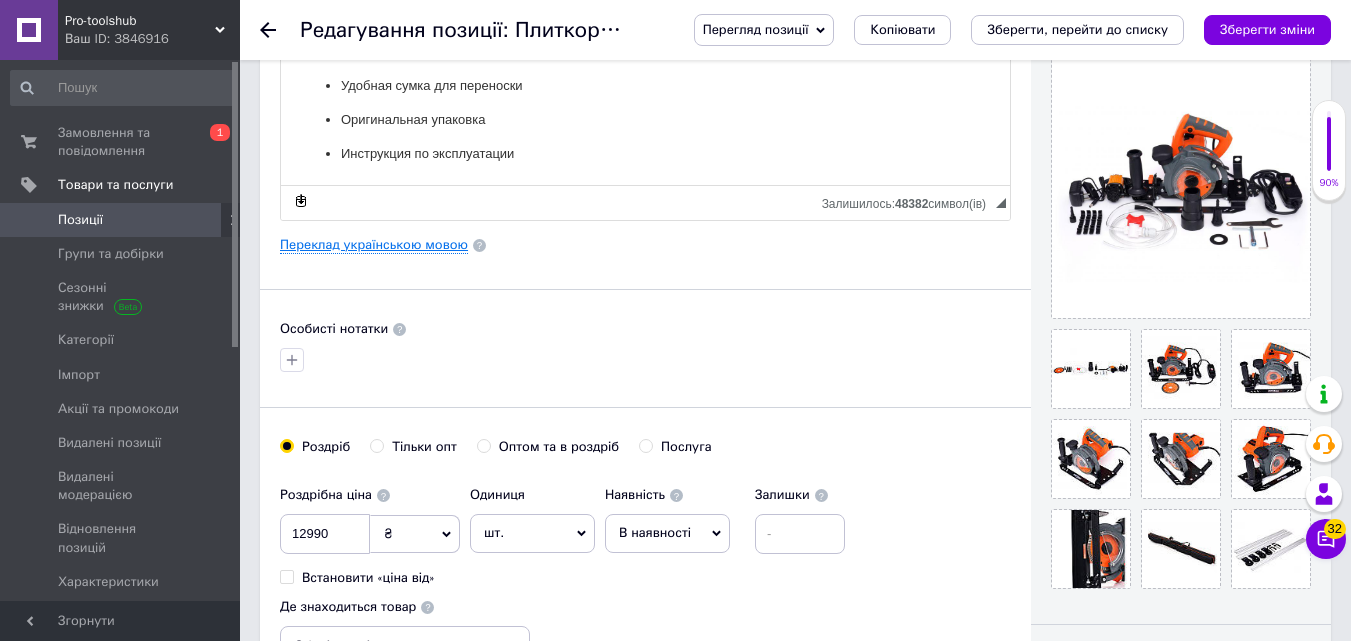 click on "Переклад українською мовою" at bounding box center (374, 245) 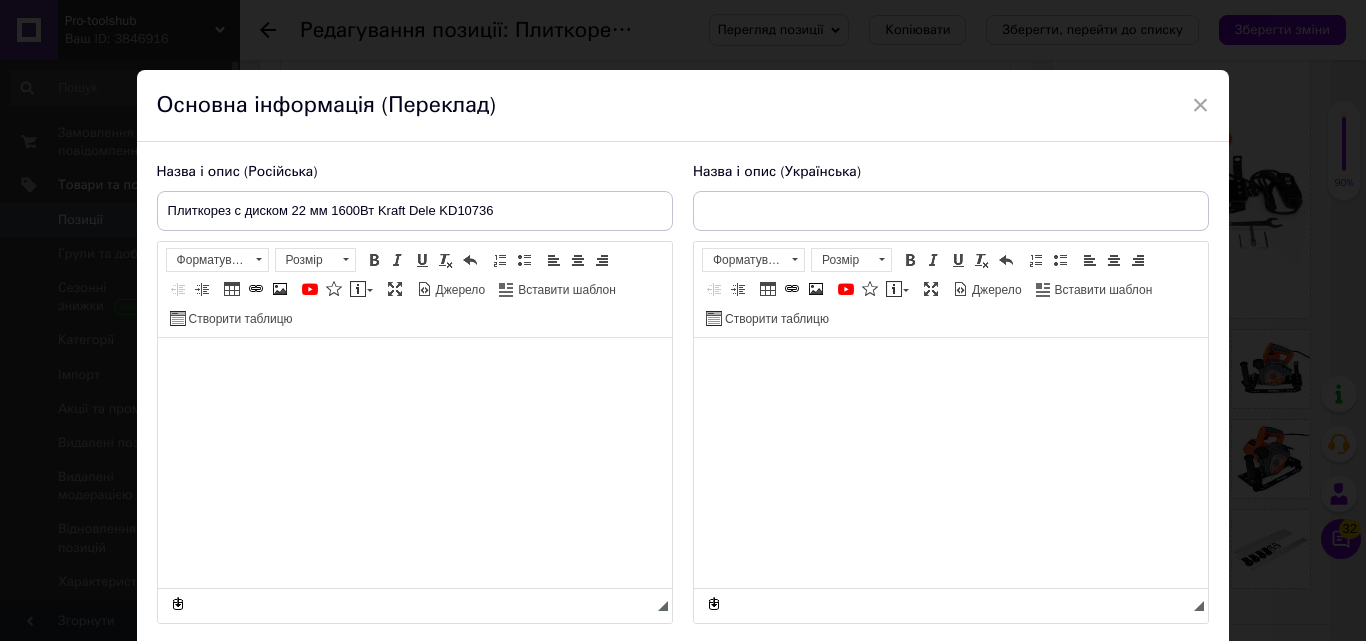 type on "Плиткоріз із диском 22 мм 1600 Вт Kraft Dele KD10736" 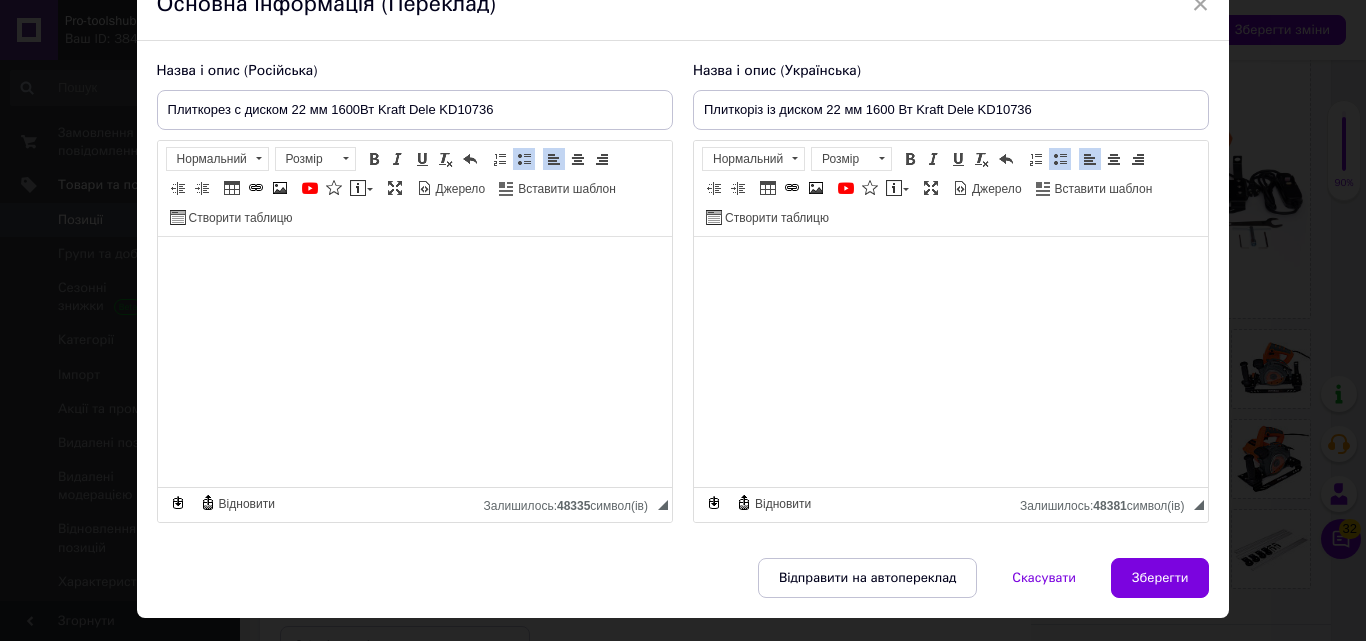 scroll, scrollTop: 148, scrollLeft: 0, axis: vertical 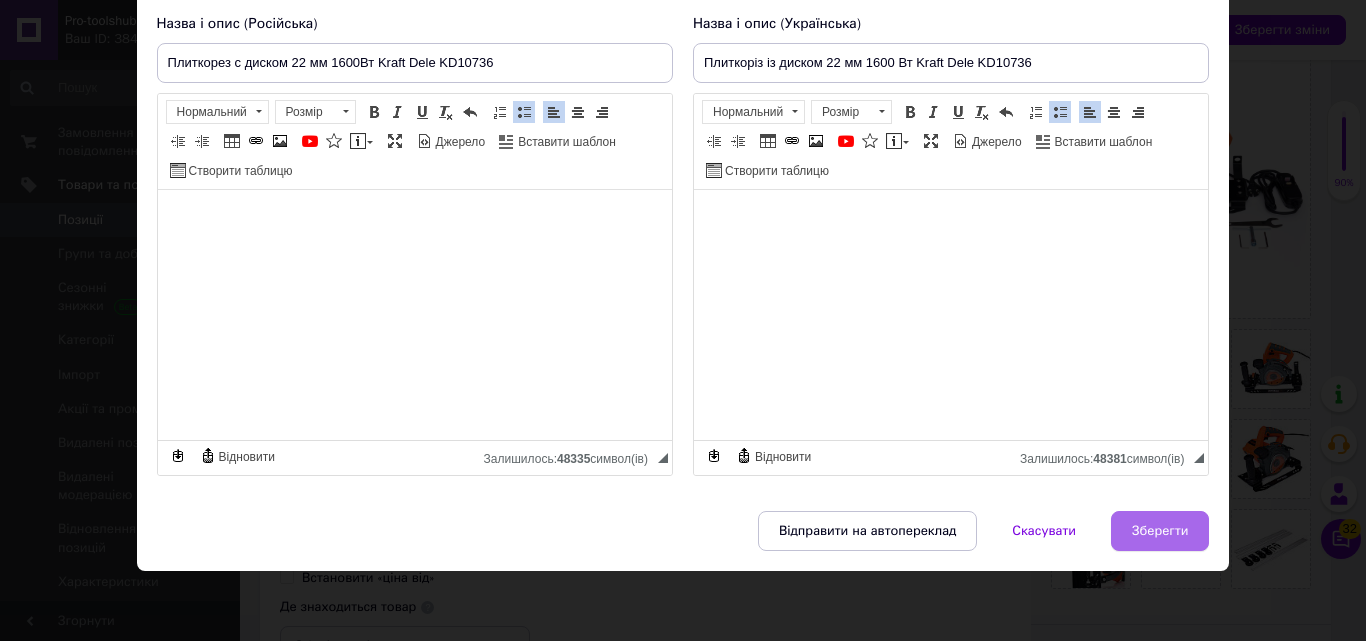 click on "Зберегти" at bounding box center [1160, 531] 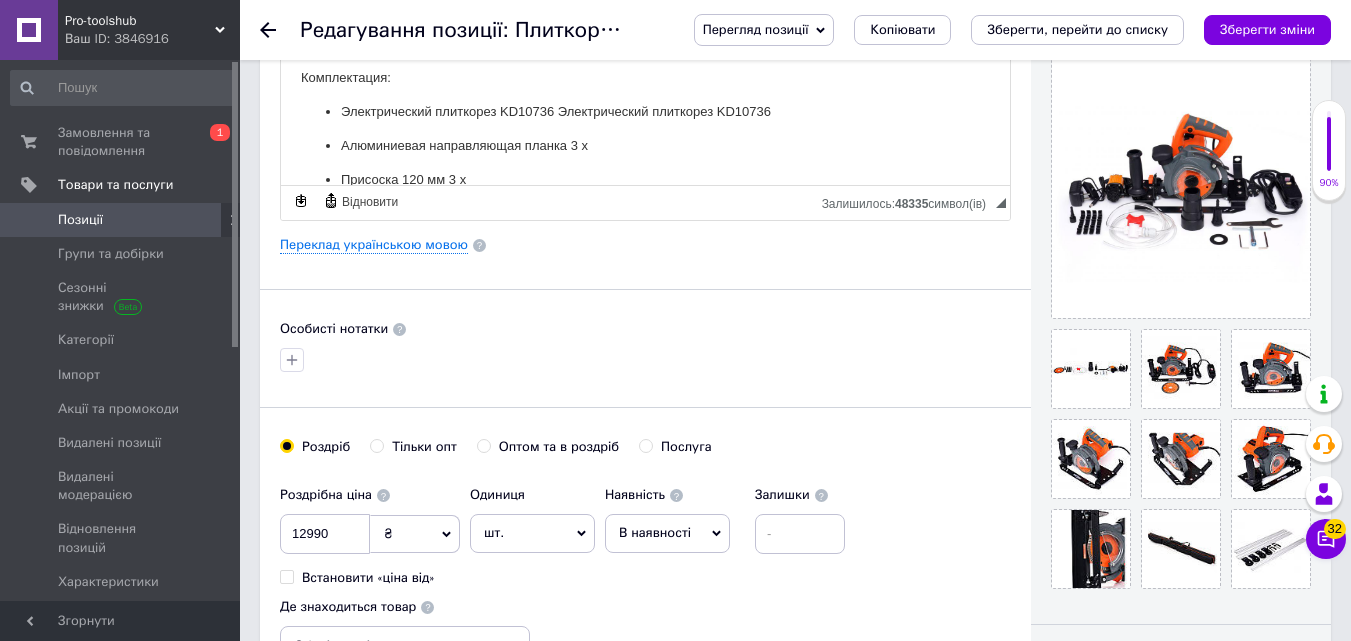 scroll, scrollTop: 710, scrollLeft: 0, axis: vertical 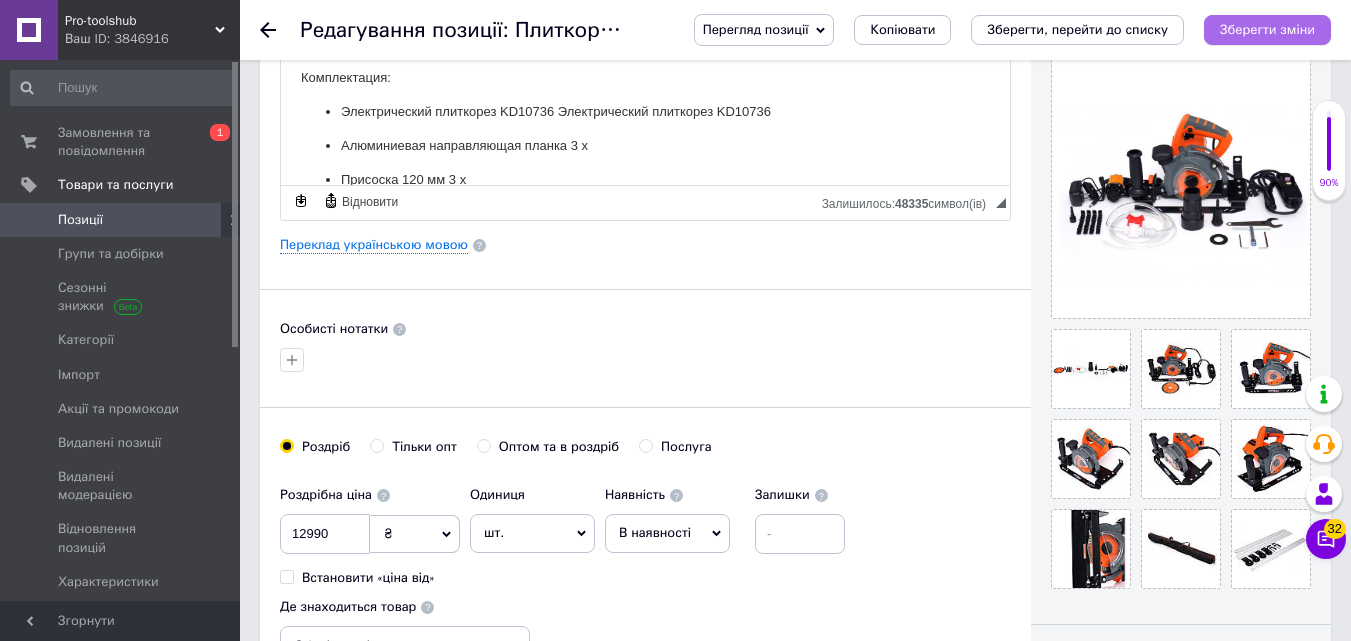 click on "Зберегти зміни" at bounding box center [1267, 29] 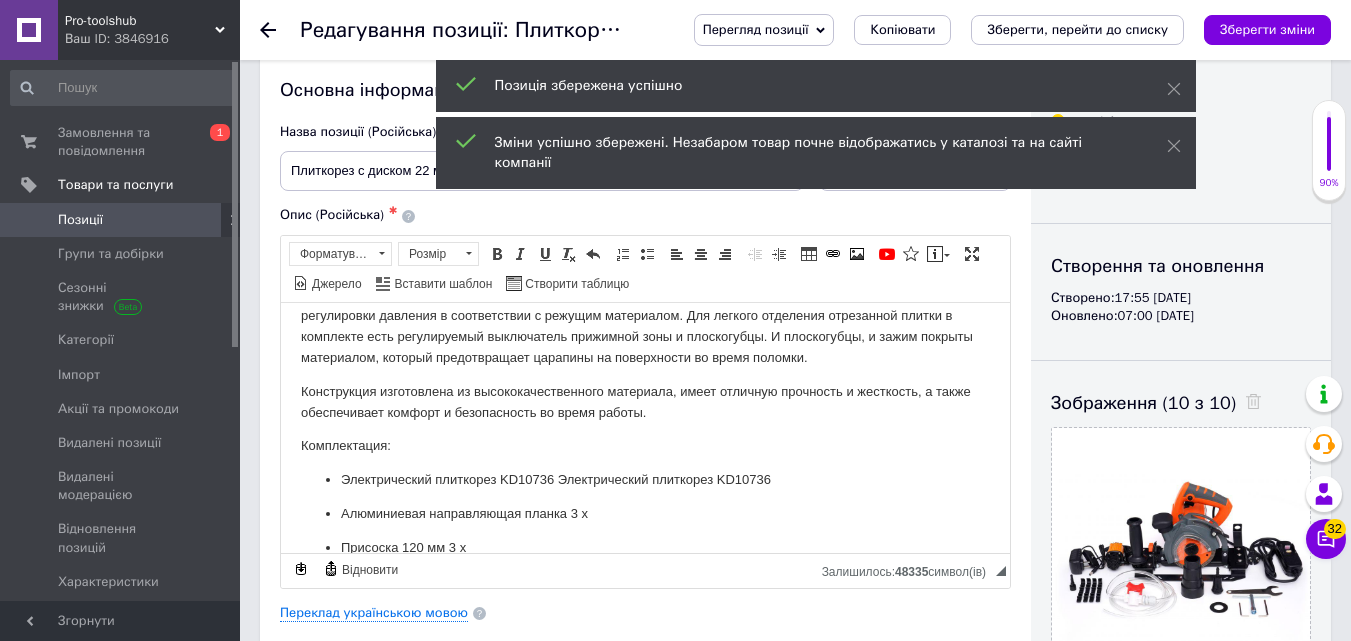 scroll, scrollTop: 0, scrollLeft: 0, axis: both 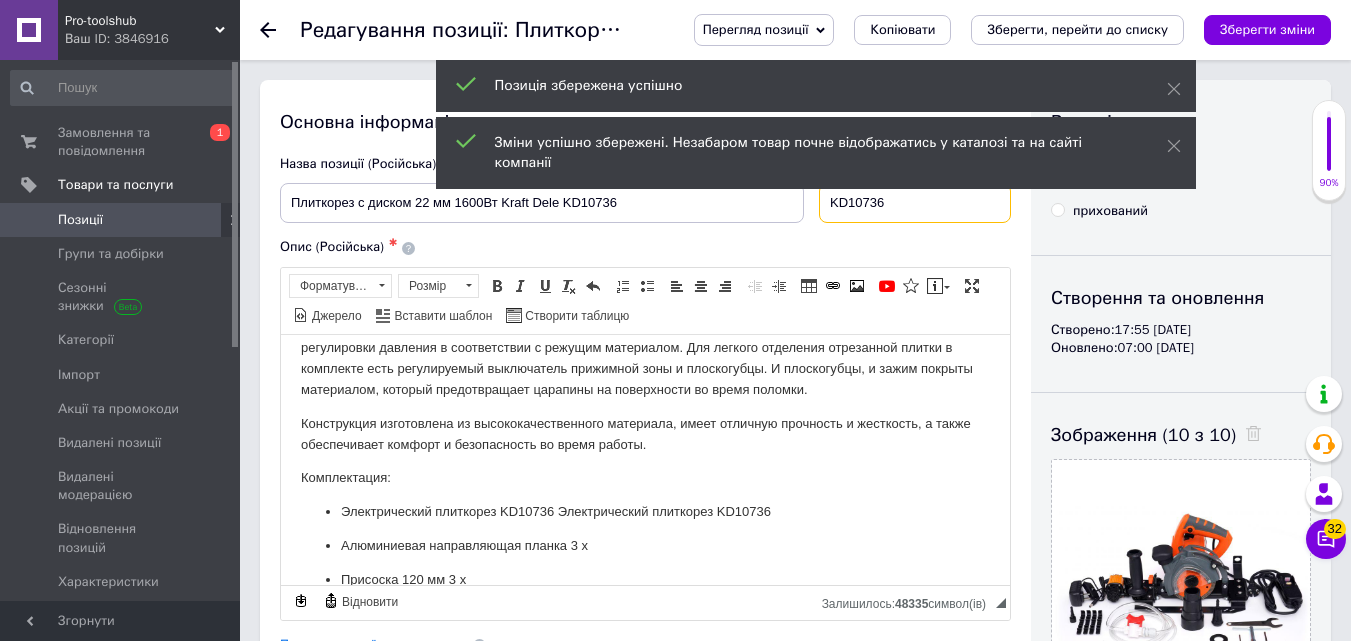 drag, startPoint x: 927, startPoint y: 211, endPoint x: 809, endPoint y: 193, distance: 119.36499 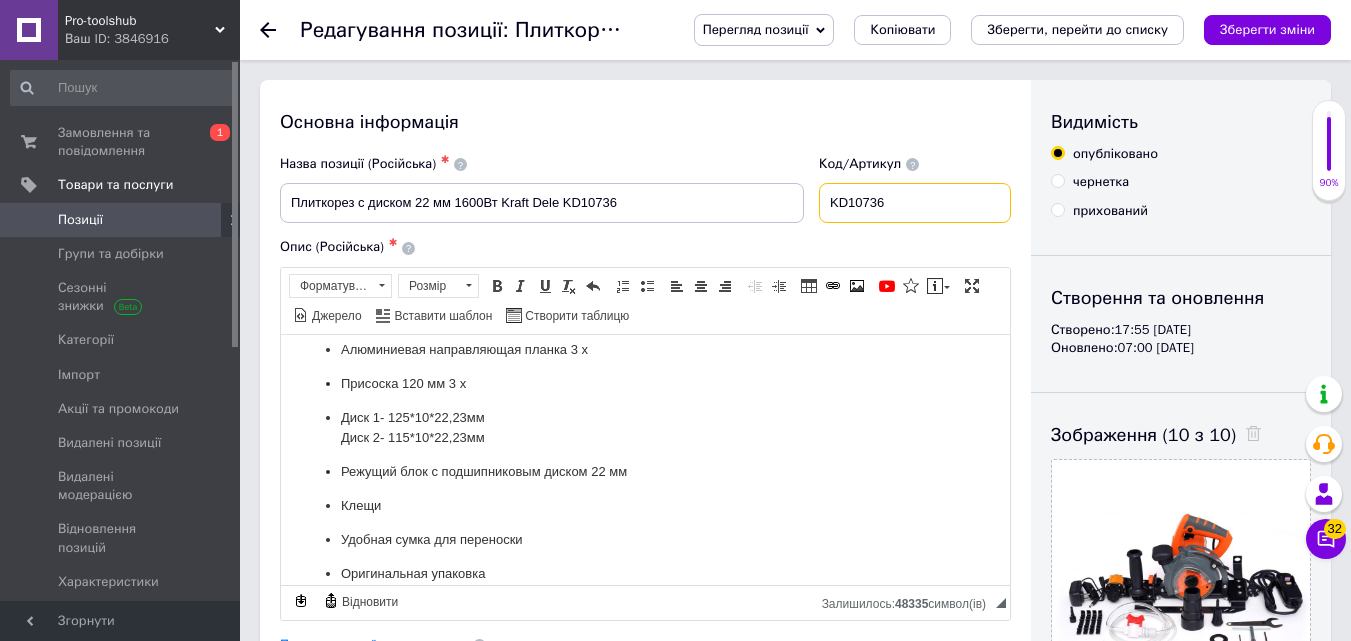 scroll, scrollTop: 959, scrollLeft: 0, axis: vertical 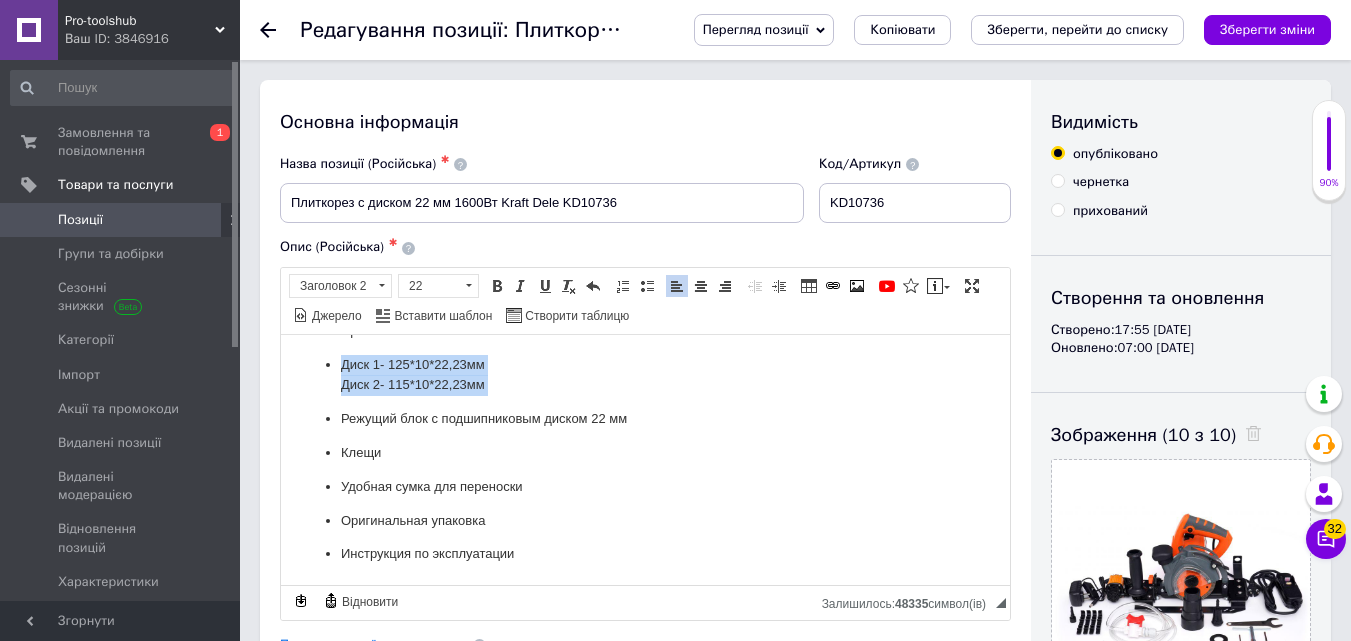 drag, startPoint x: 501, startPoint y: 396, endPoint x: 339, endPoint y: 368, distance: 164.40195 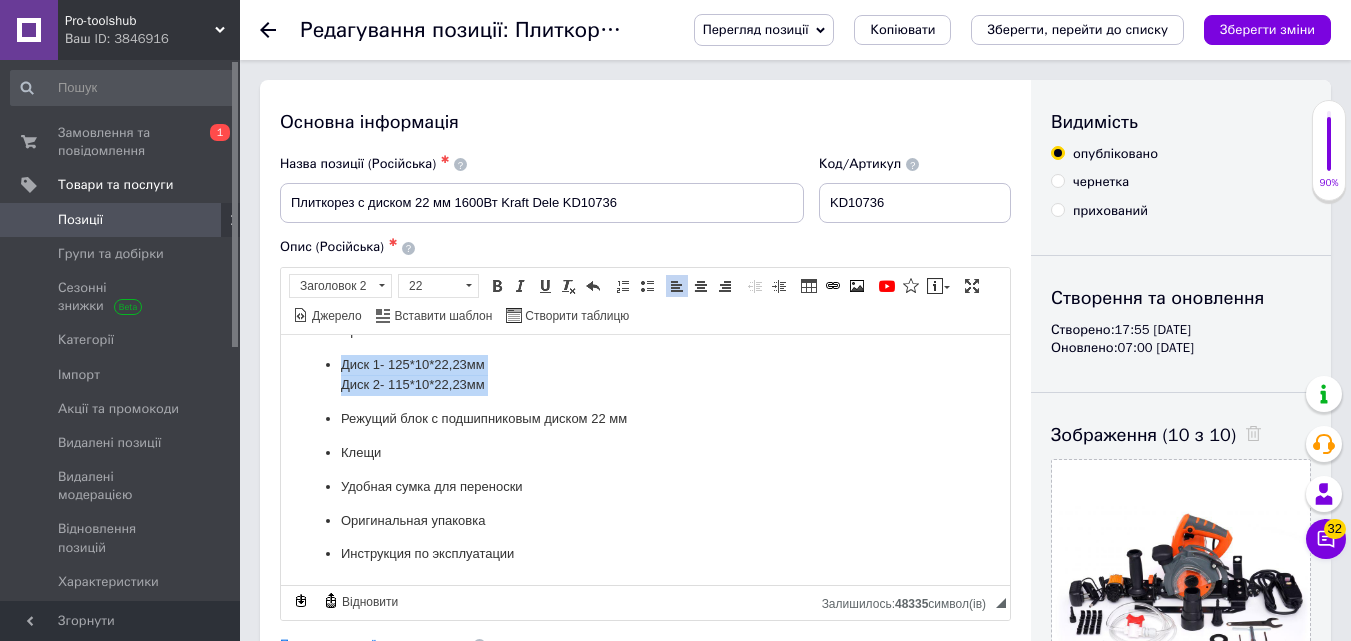 click on "Электрический плиткорез KD10736 Электрический плиткорез KD10736 Алюминиевая направляющая планка 3 x Присоска 120 мм 3 x Диск 1- 125*10*22,23мм Диск 2- 115*10*22,23мм Режущий блок с подшипниковым диском 22 мм Клещи Удобная сумка для переноски Оригинальная упаковка Инструкция по эксплуатации" at bounding box center [645, 408] 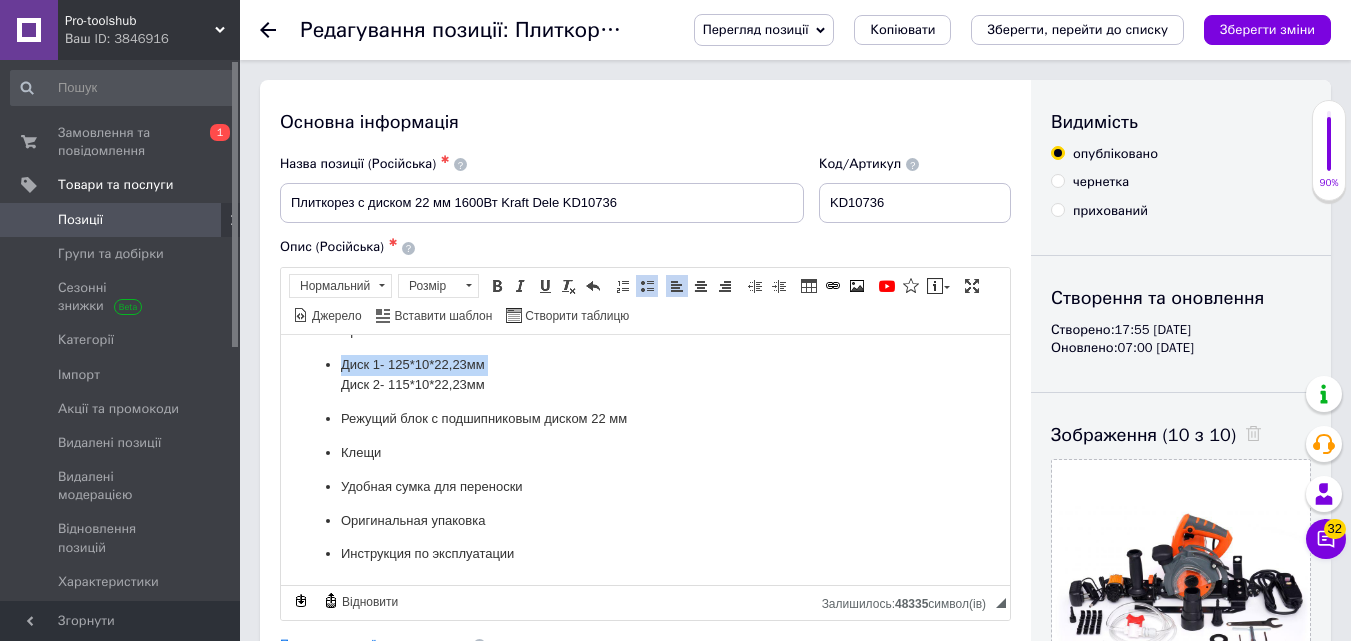 copy on "Диск 1- 125*10*22,23мм" 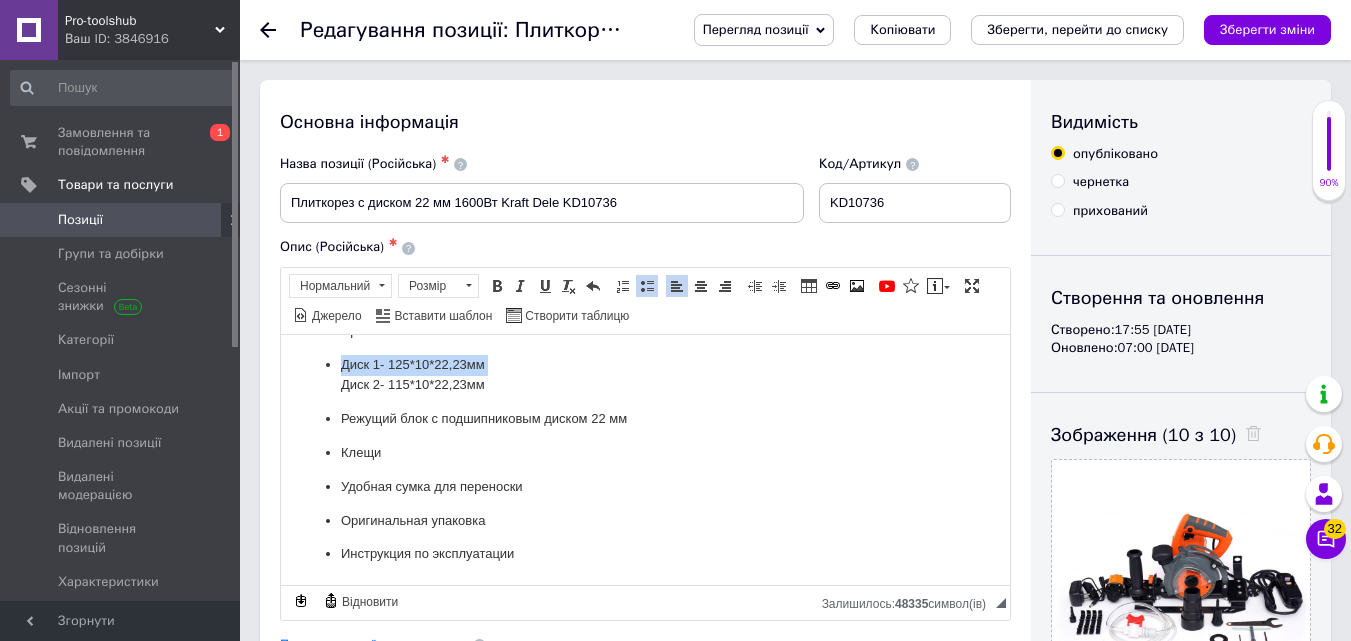 copy on "Диск 1- 125*10*22,23мм" 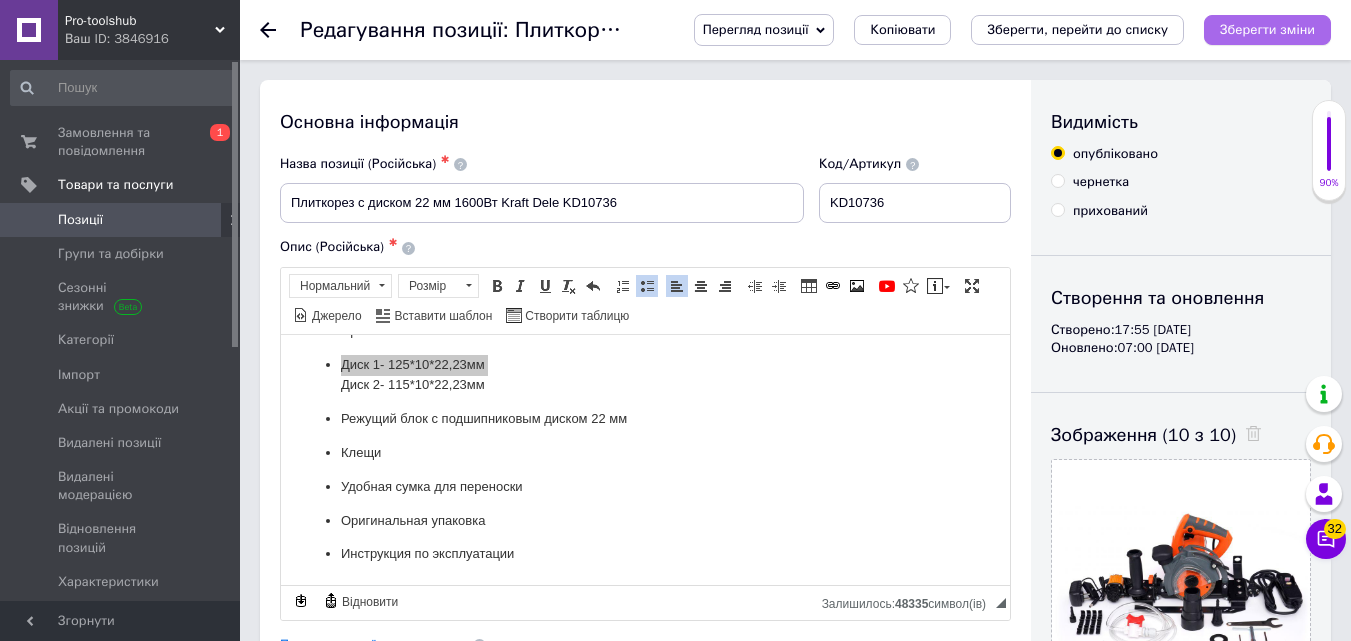 click on "Зберегти зміни" at bounding box center (1267, 30) 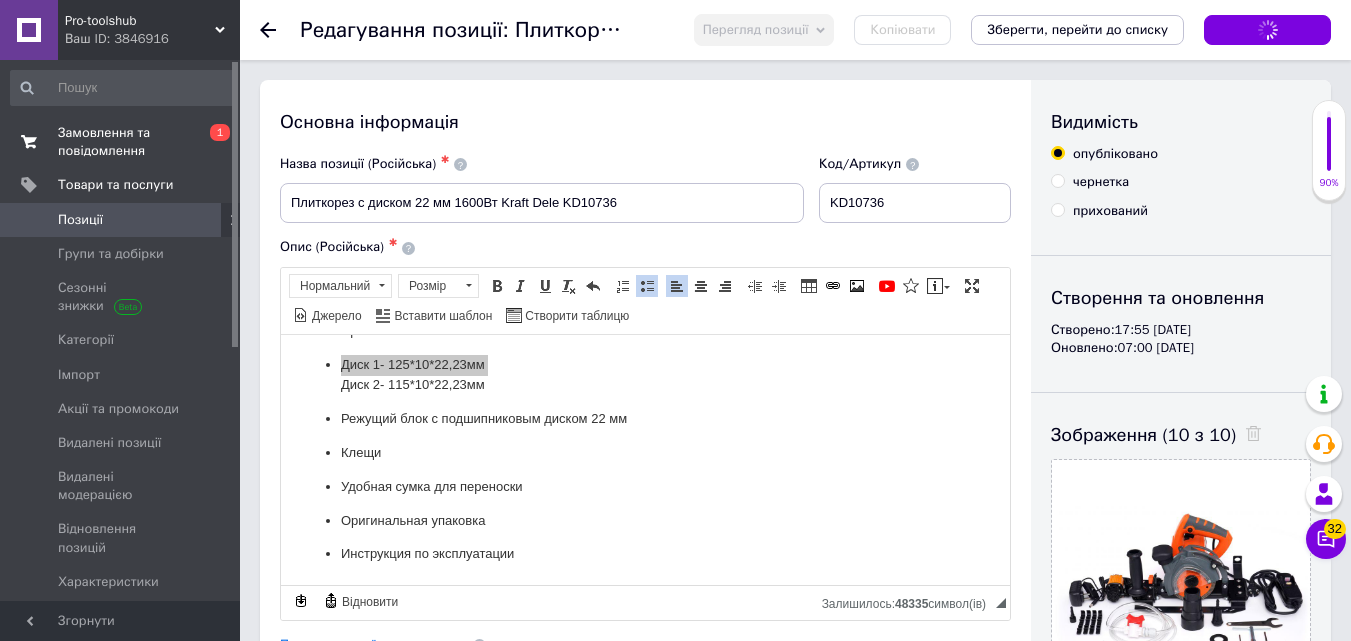 click on "Замовлення та повідомлення" at bounding box center (121, 142) 